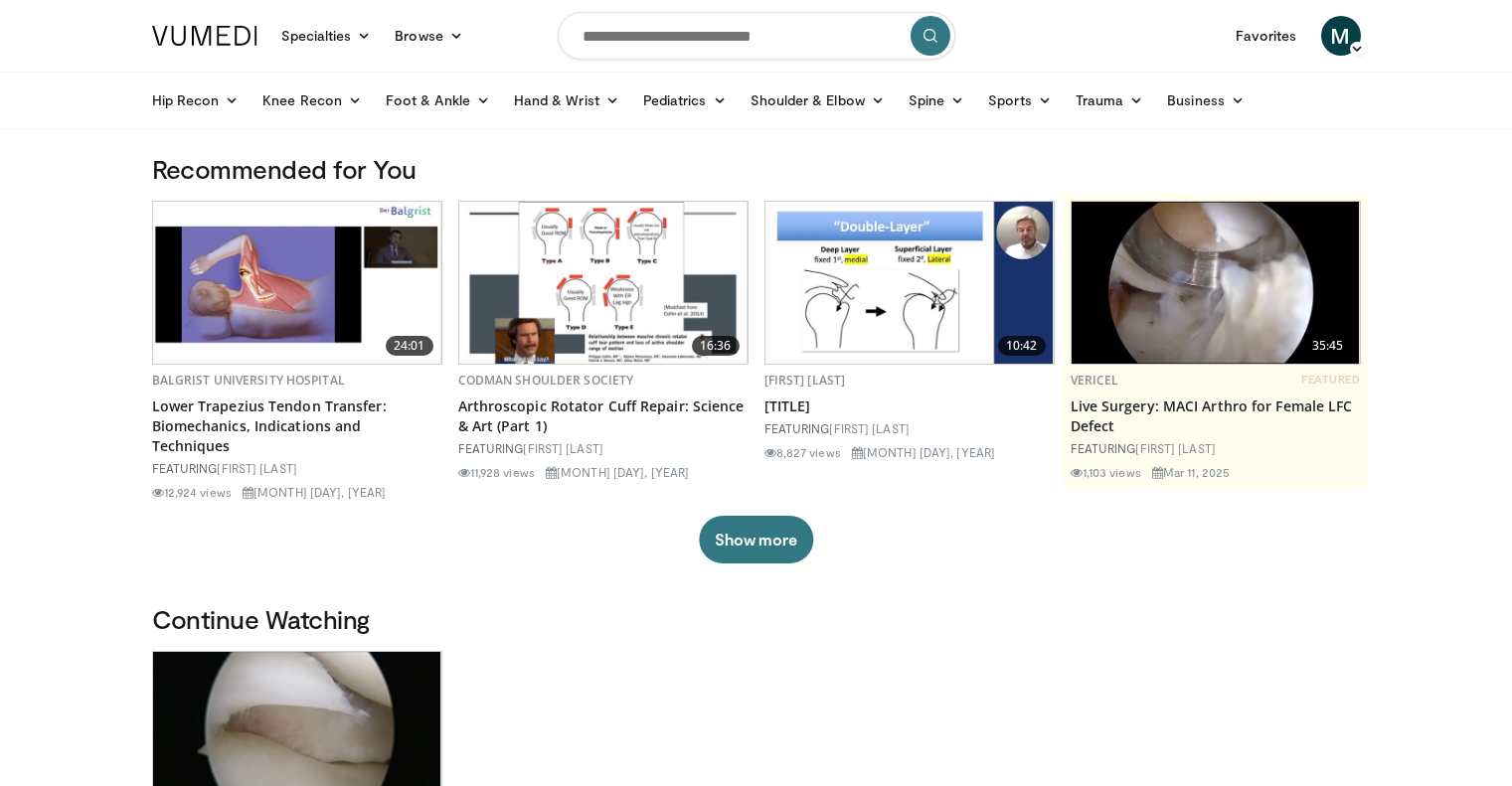scroll, scrollTop: 0, scrollLeft: 0, axis: both 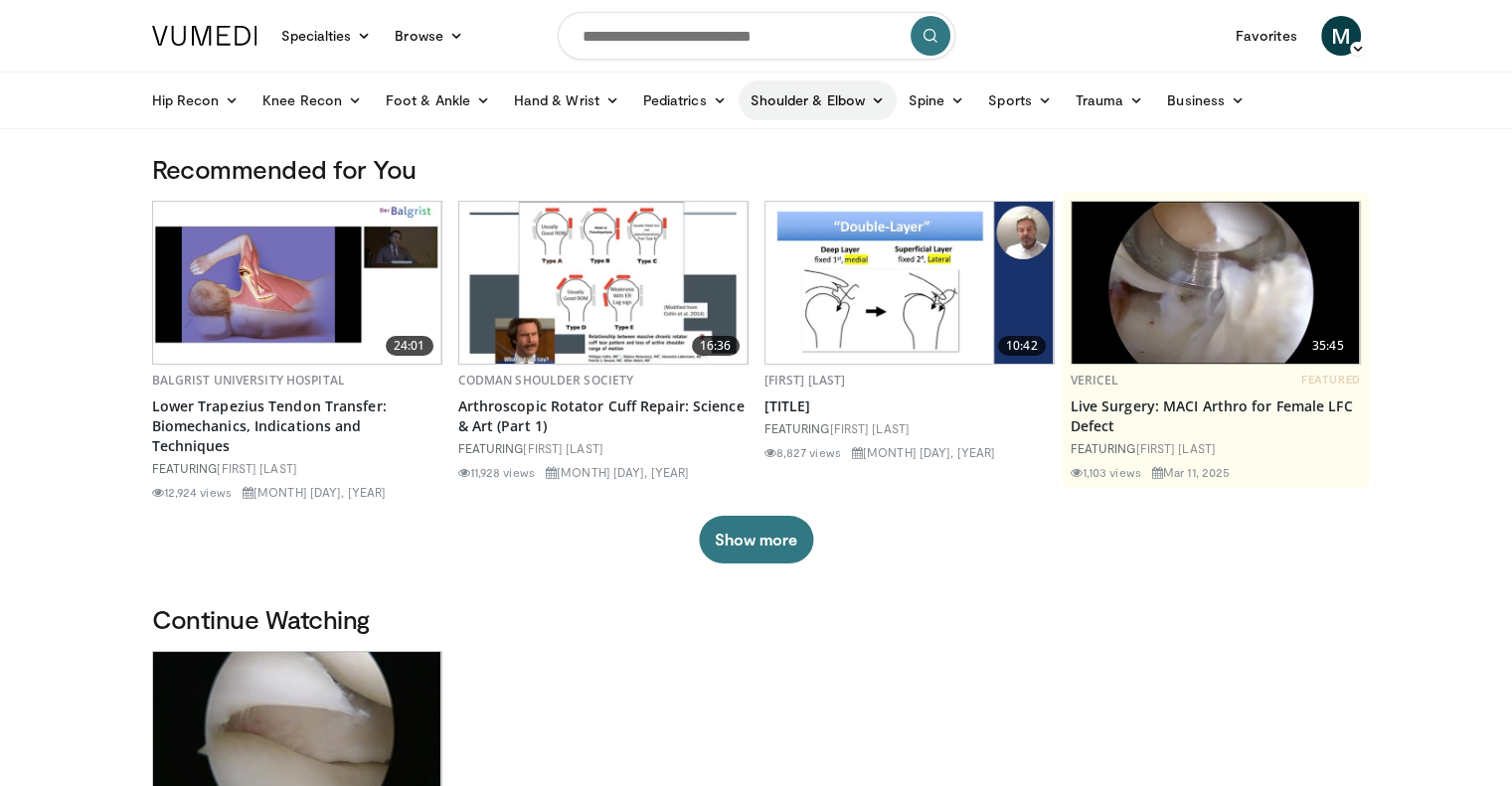 click at bounding box center (878, 100) 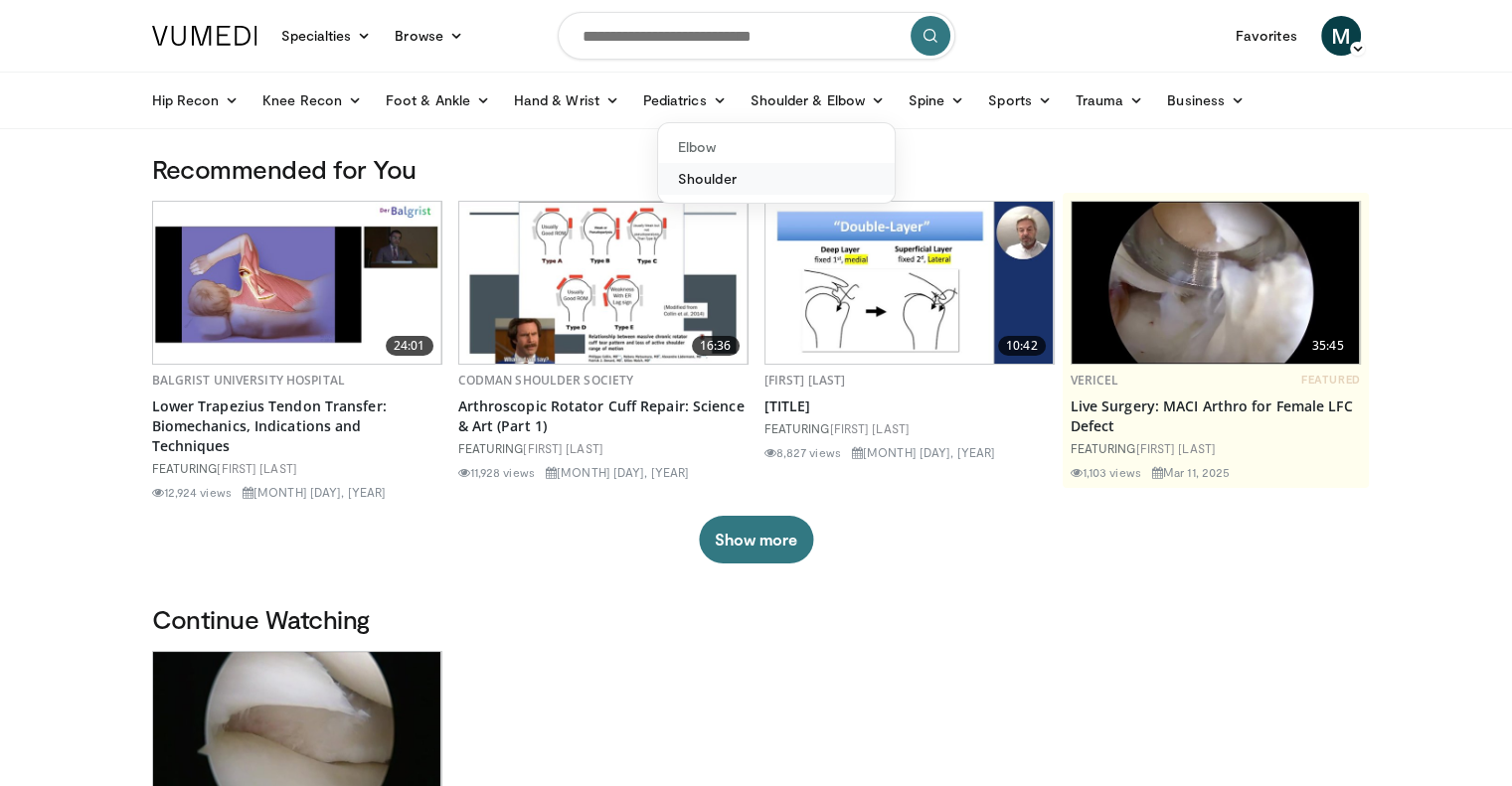 click on "Shoulder" at bounding box center (776, 179) 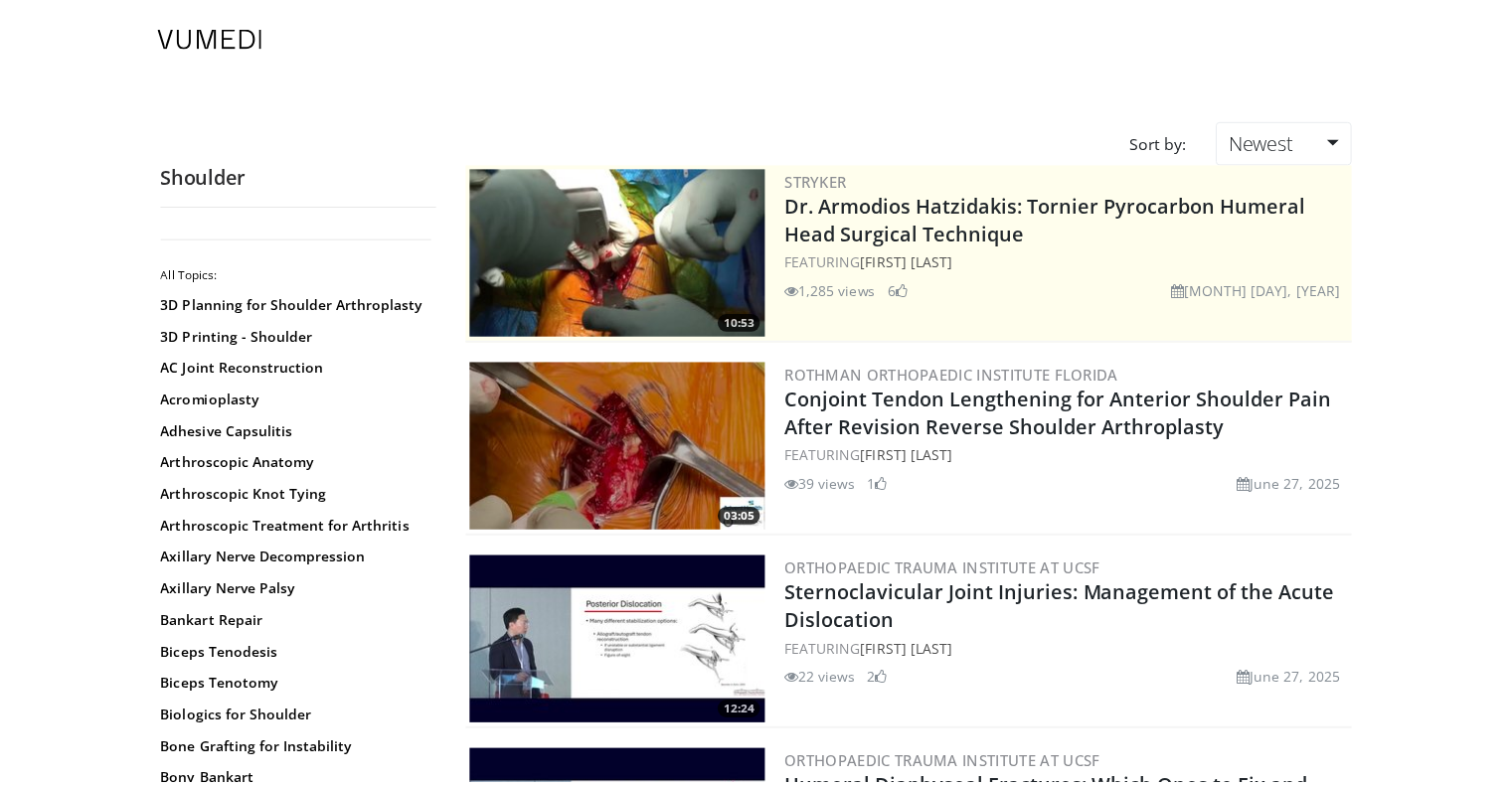 scroll, scrollTop: 0, scrollLeft: 0, axis: both 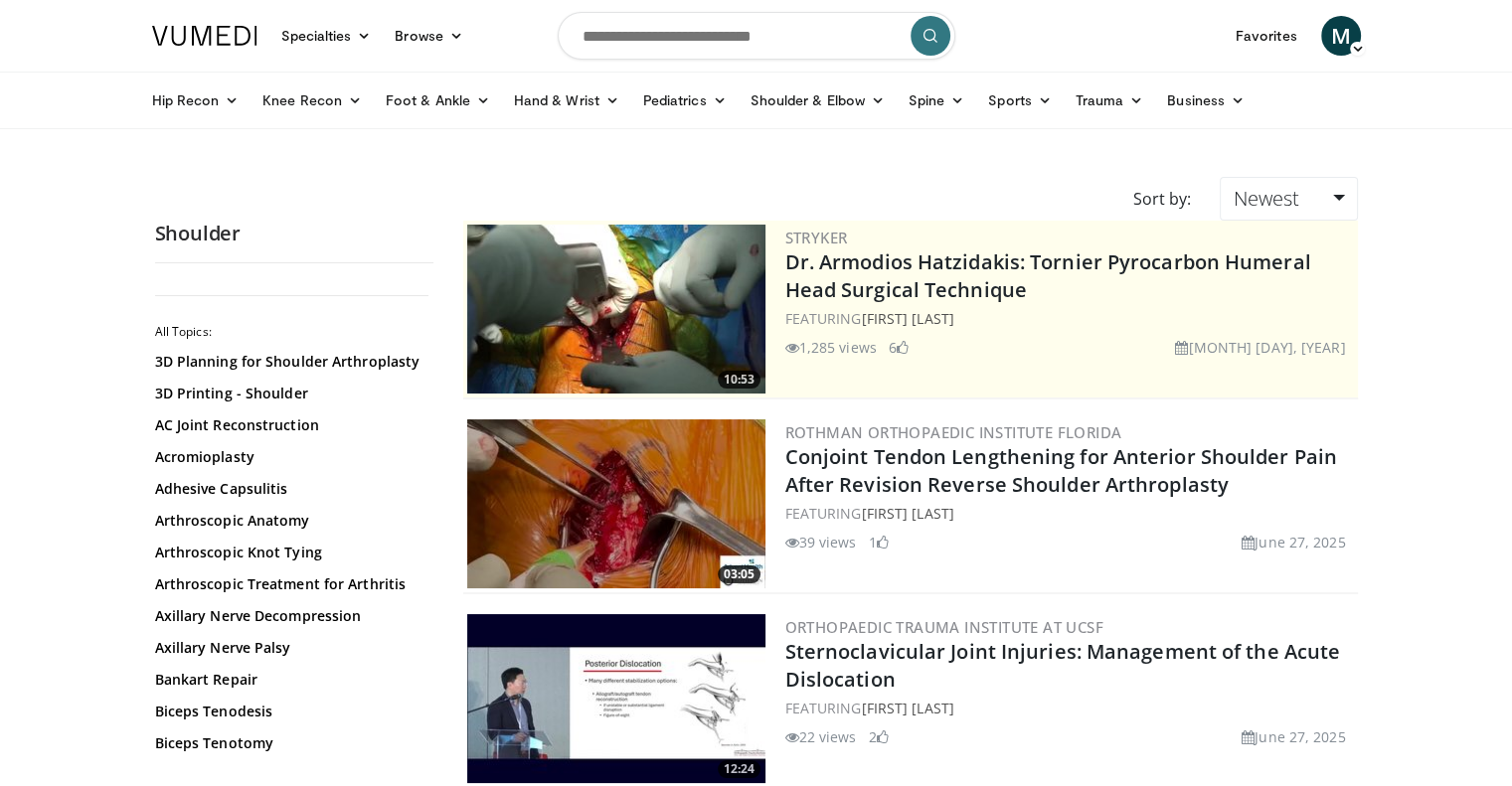 click at bounding box center [616, 309] 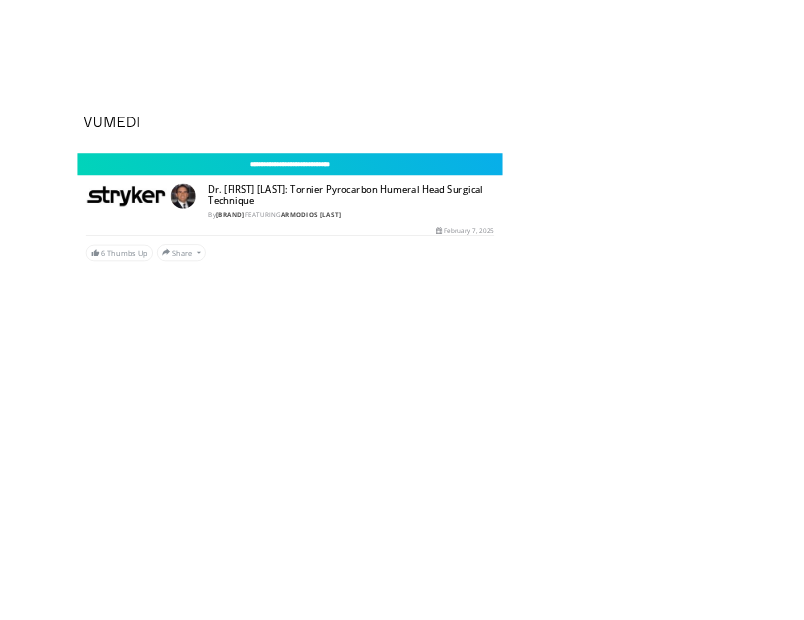 scroll, scrollTop: 0, scrollLeft: 0, axis: both 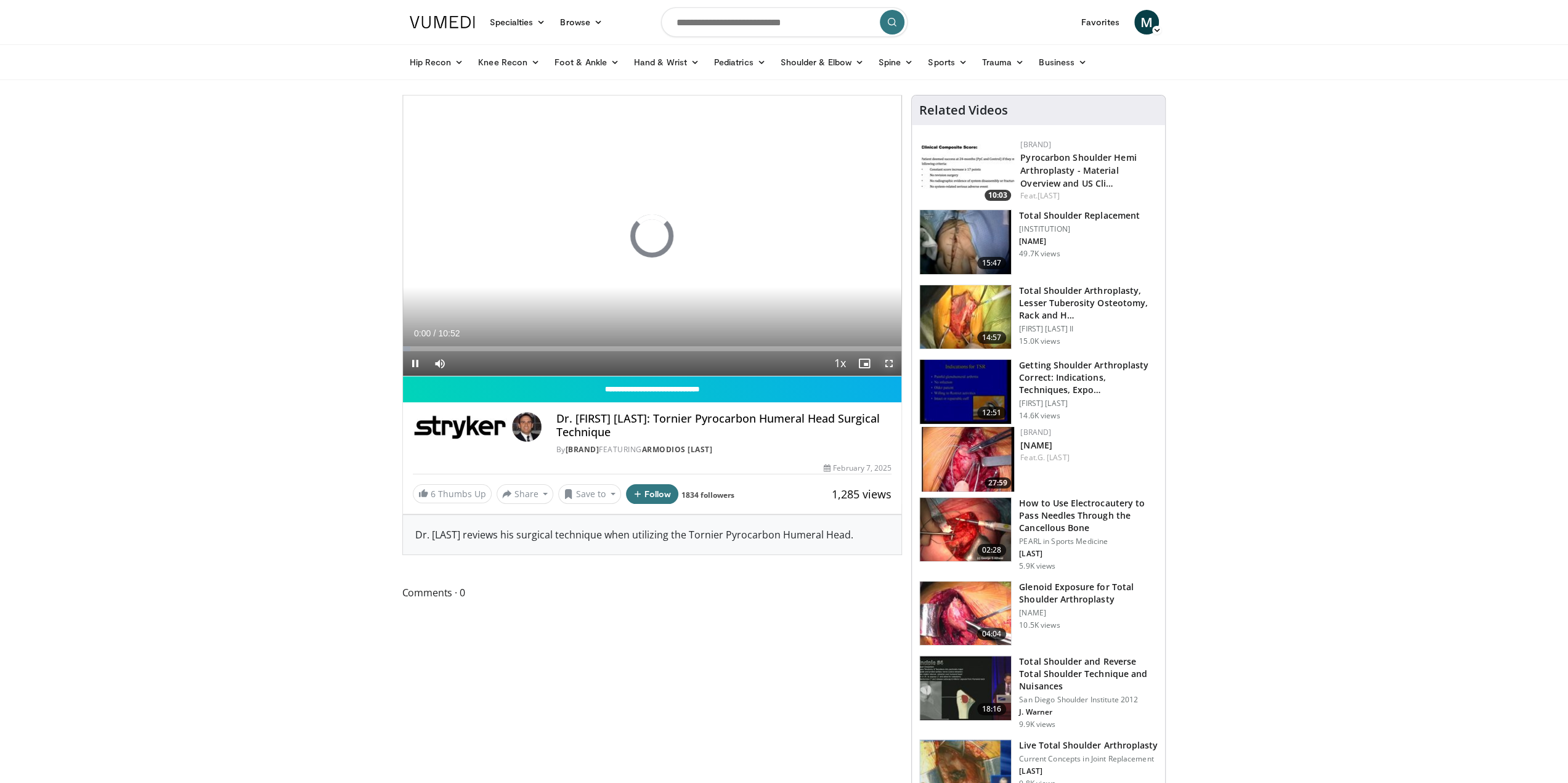 click at bounding box center (889, 363) 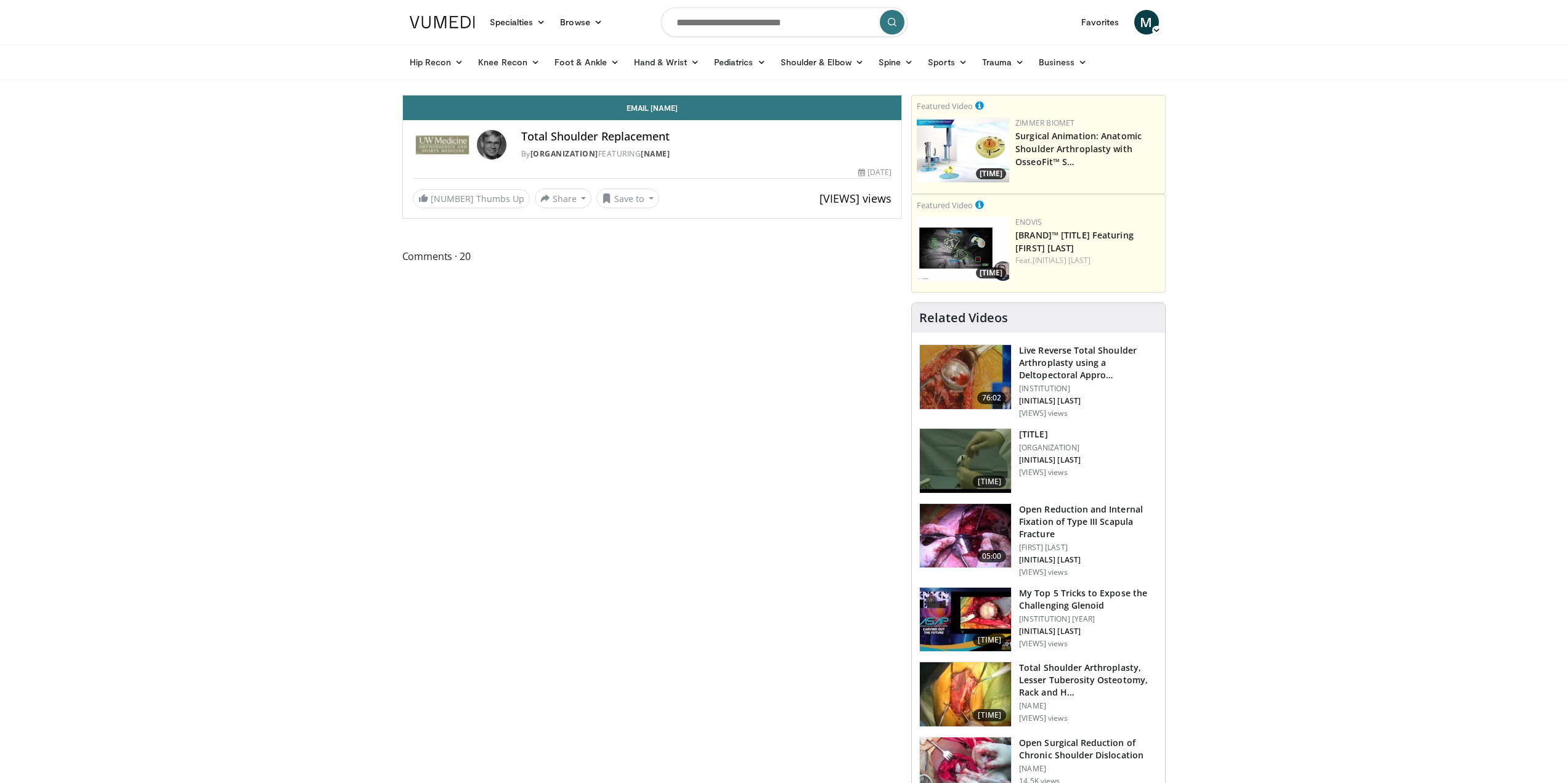 scroll, scrollTop: 0, scrollLeft: 0, axis: both 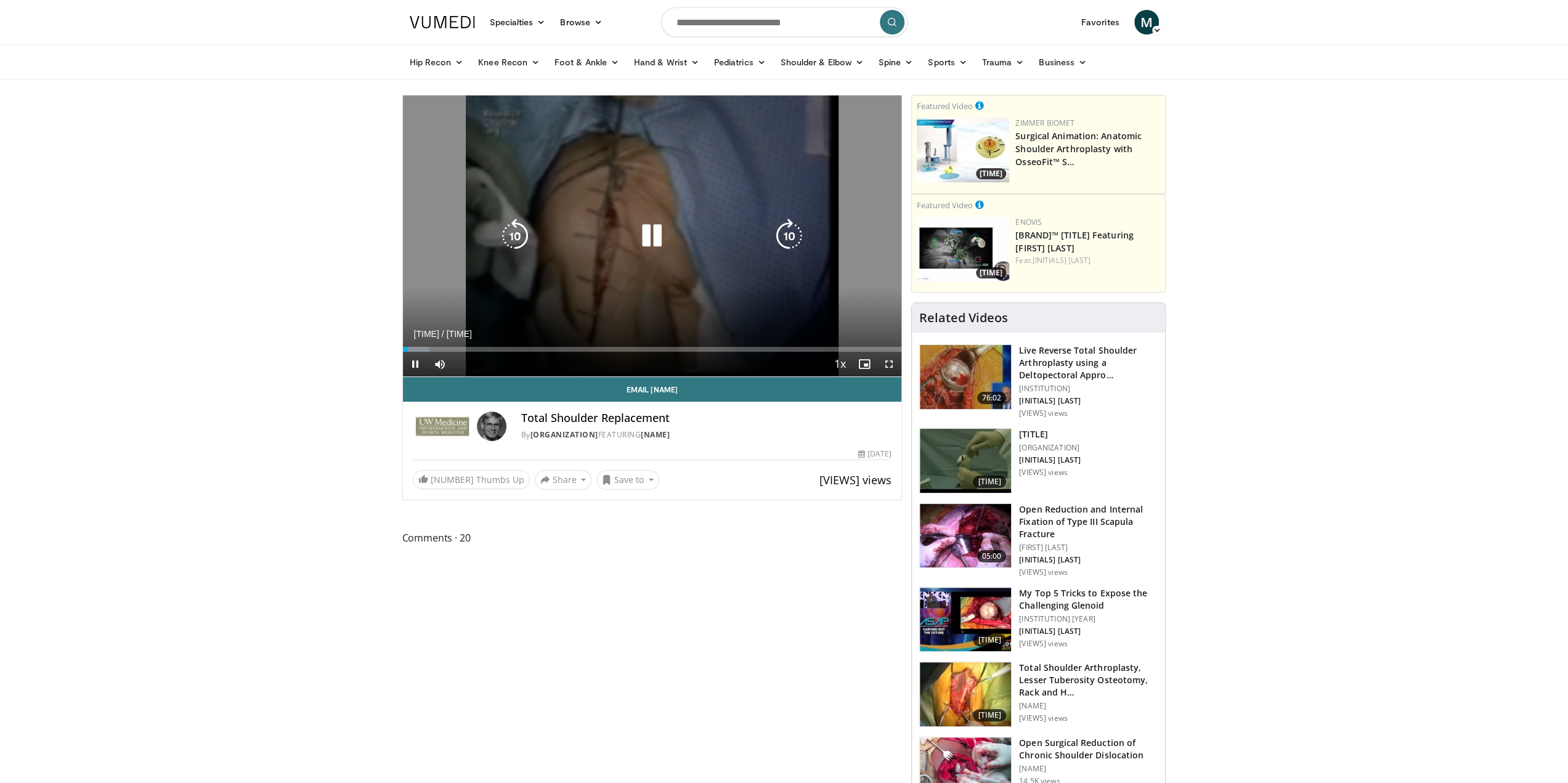 click at bounding box center [652, 236] 